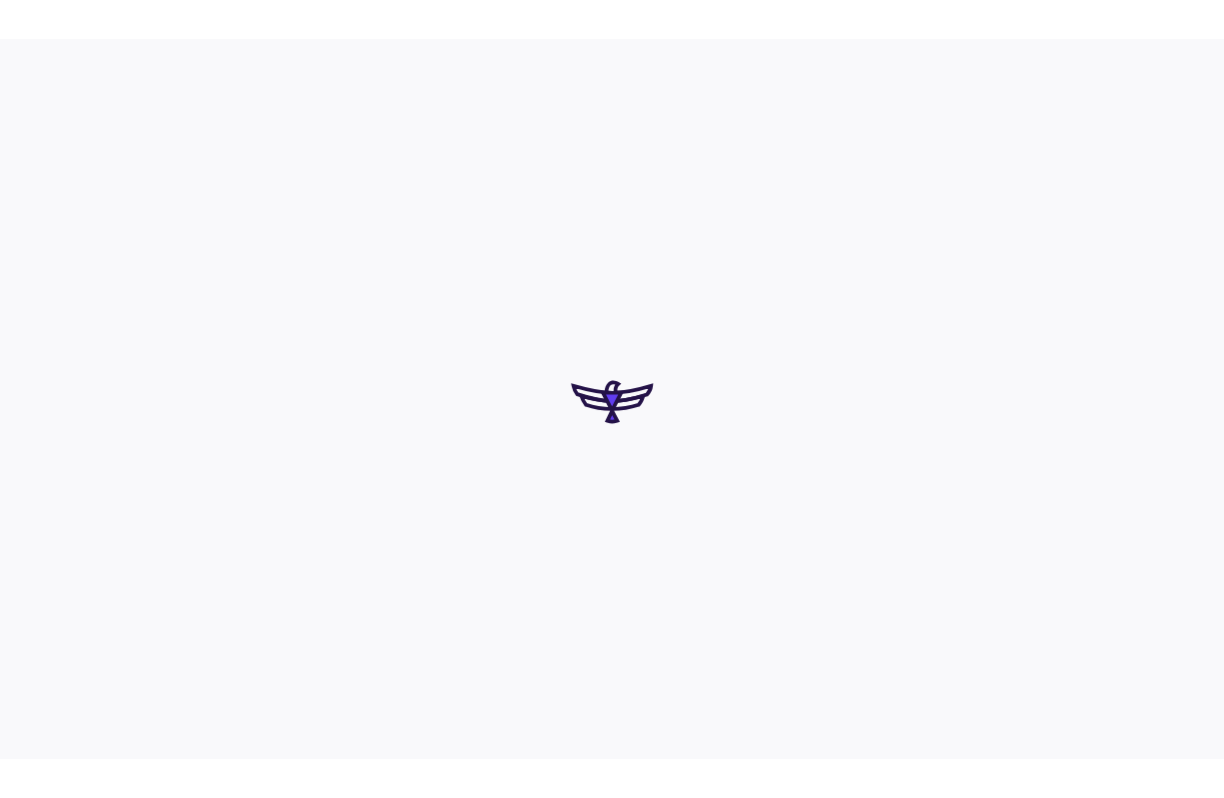 scroll, scrollTop: 0, scrollLeft: 0, axis: both 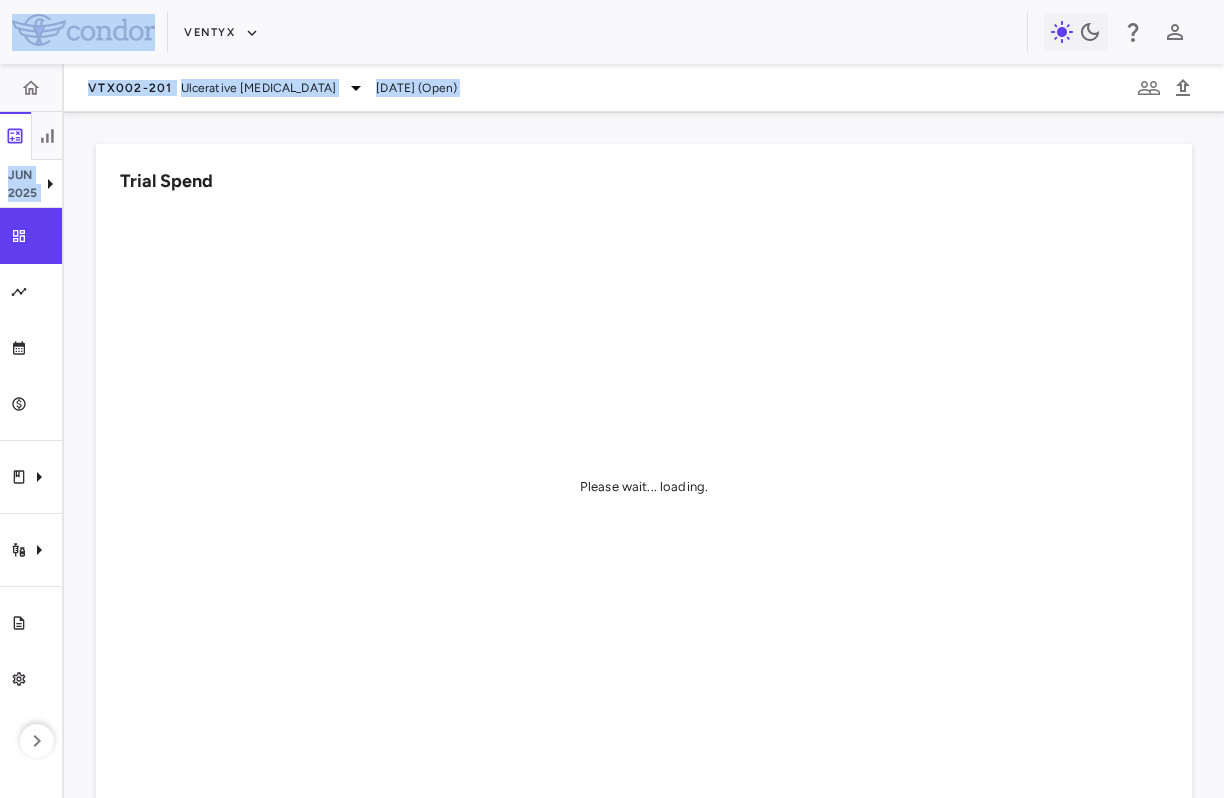 drag, startPoint x: 456, startPoint y: 120, endPoint x: -173, endPoint y: -32, distance: 647.1051 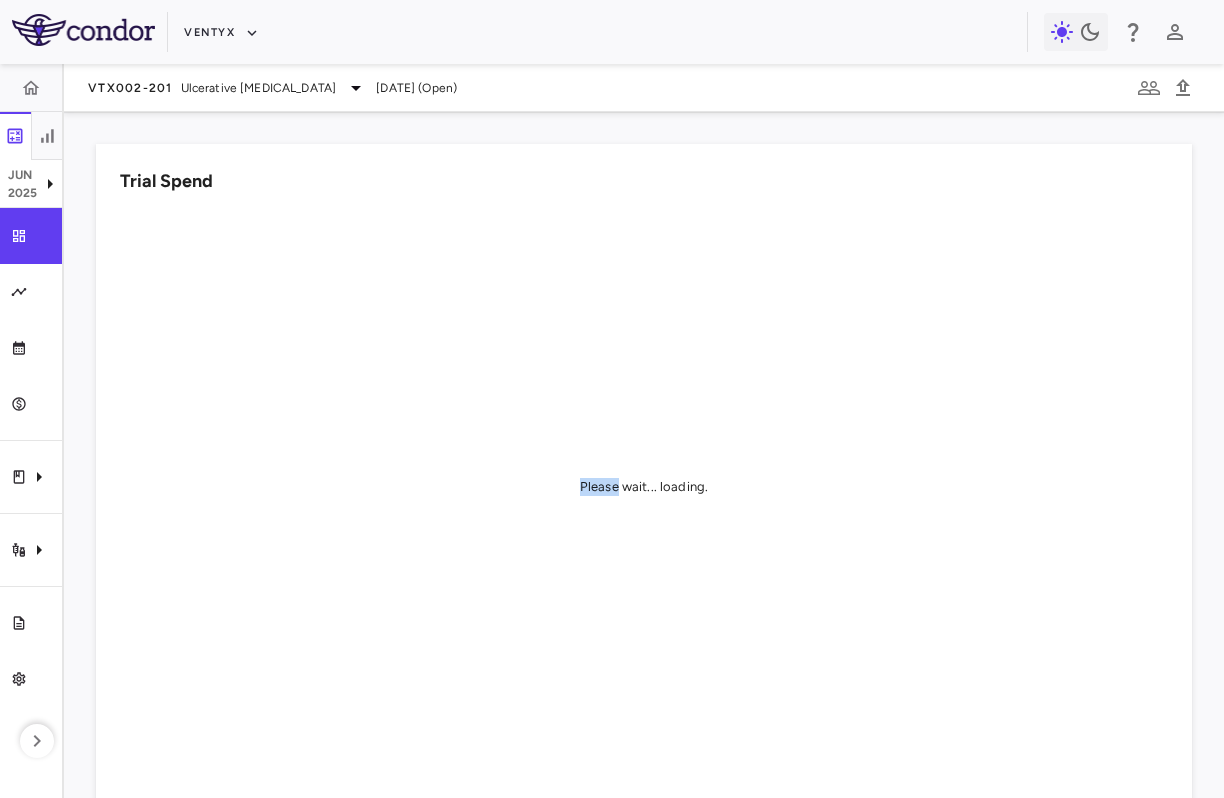 click on "Please wait... loading." at bounding box center (644, 487) 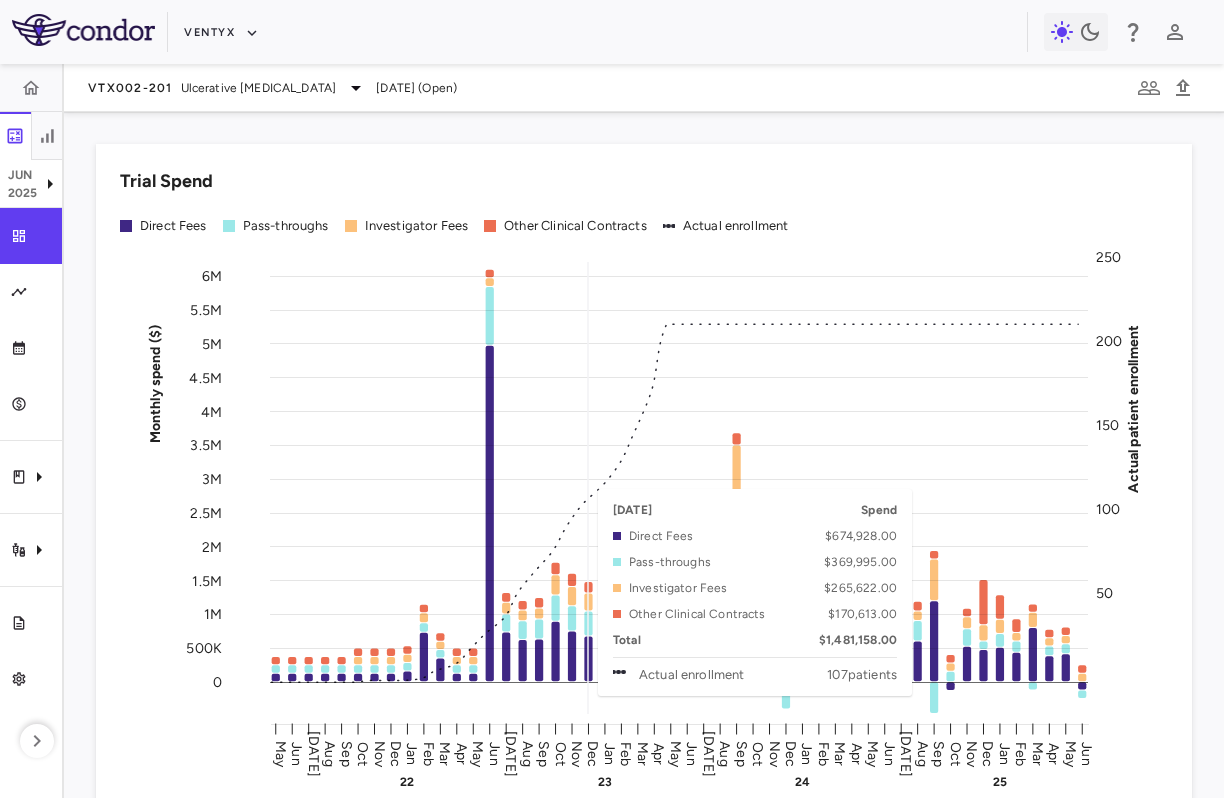 click 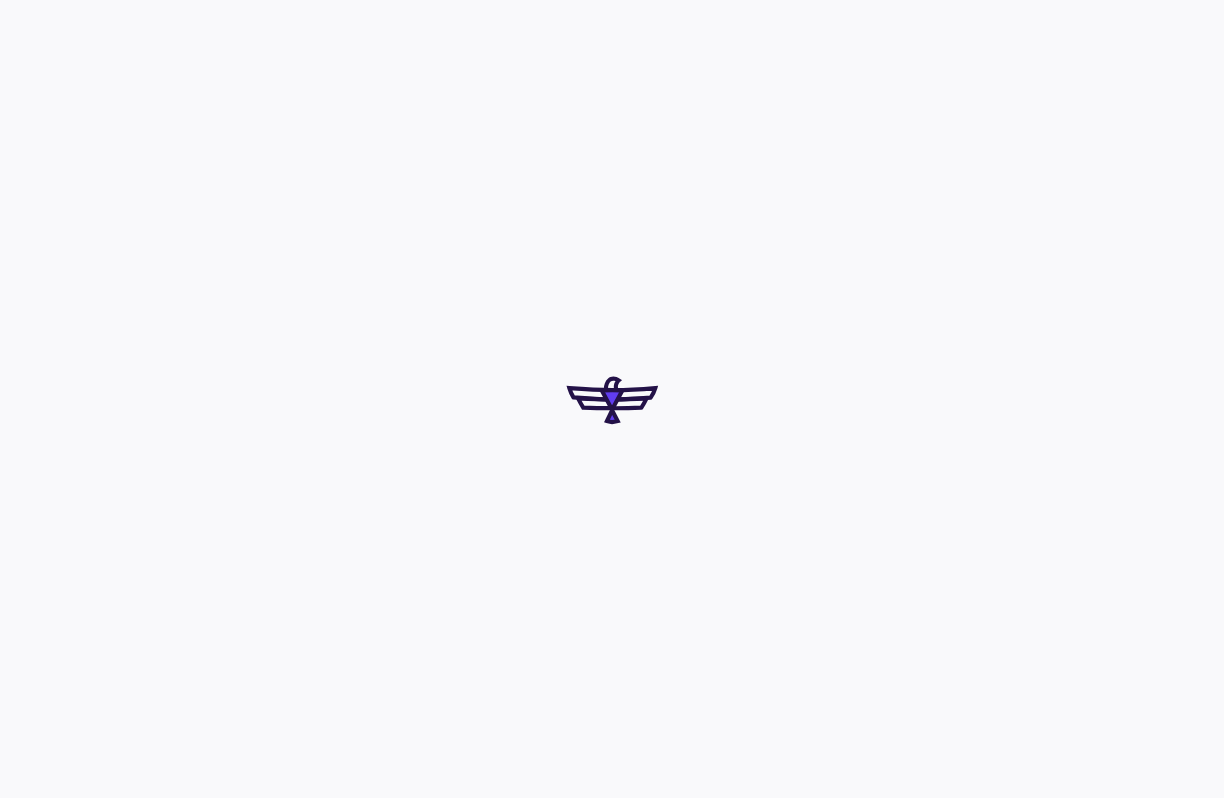 scroll, scrollTop: 0, scrollLeft: 0, axis: both 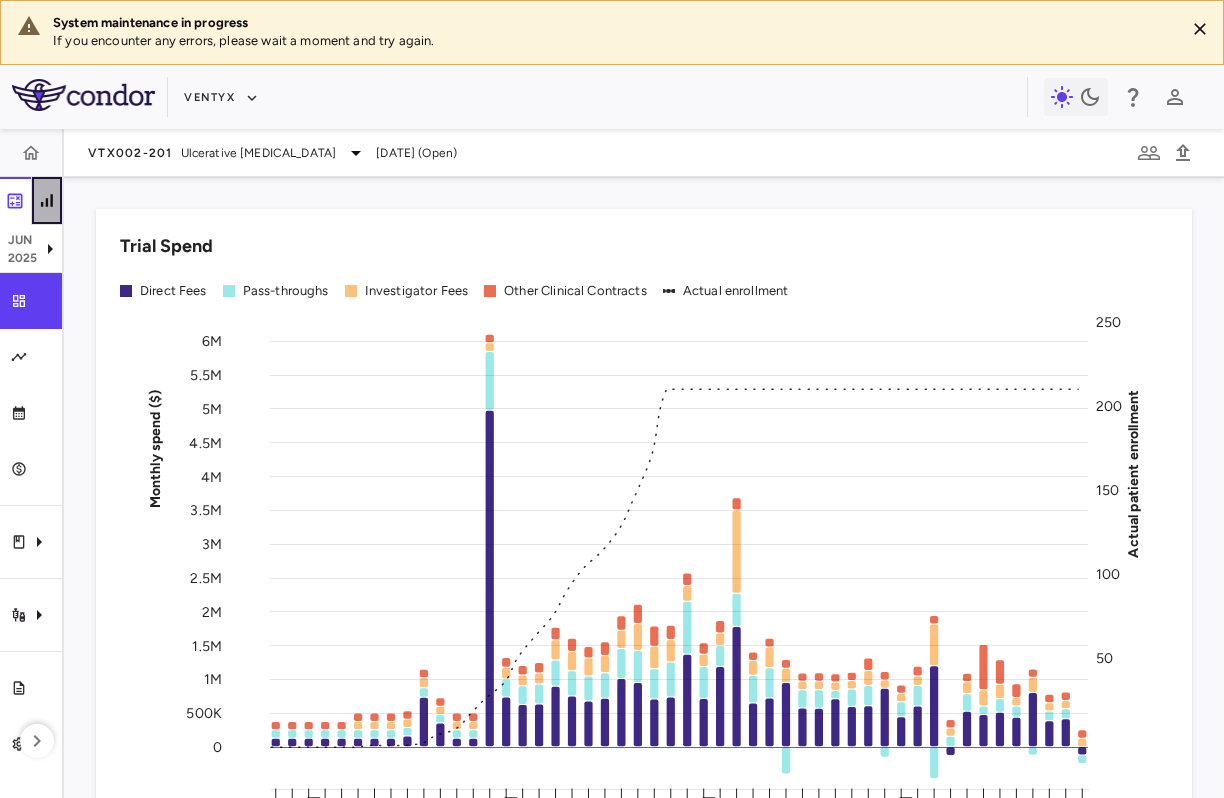 click at bounding box center (47, 201) 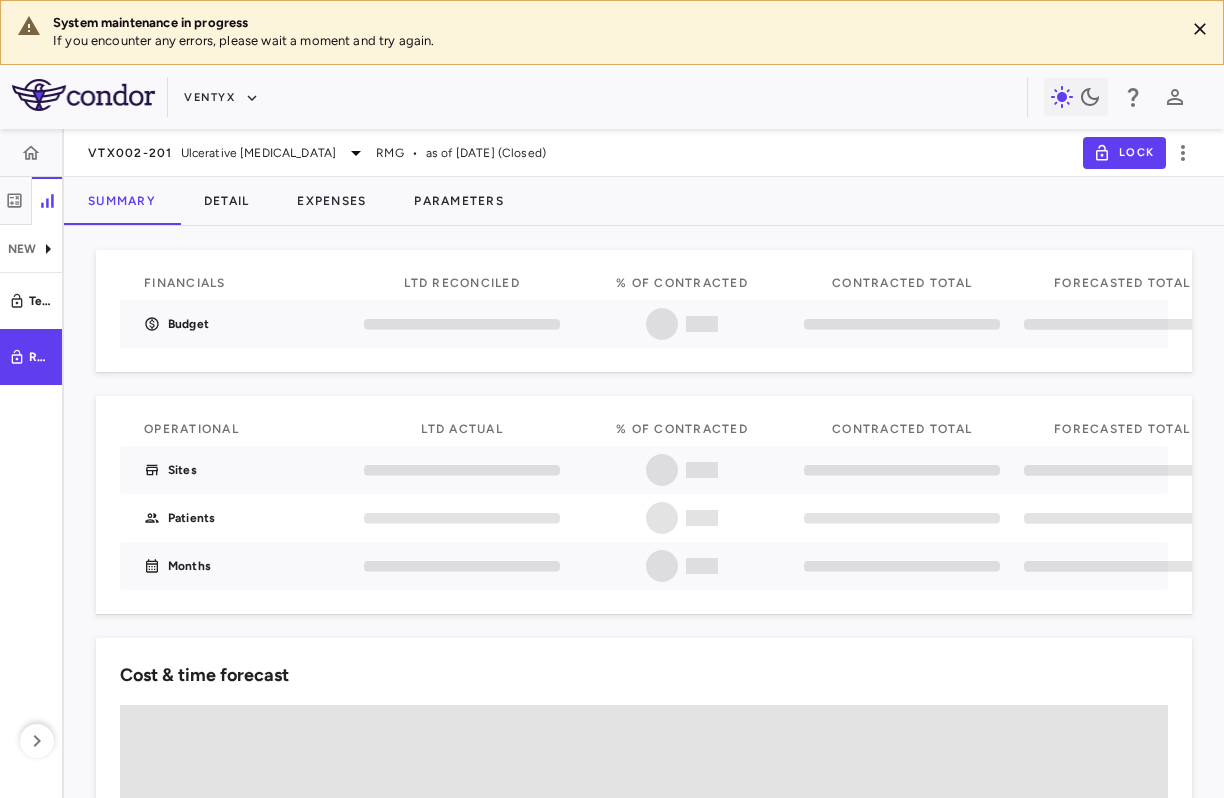 click at bounding box center [83, 95] 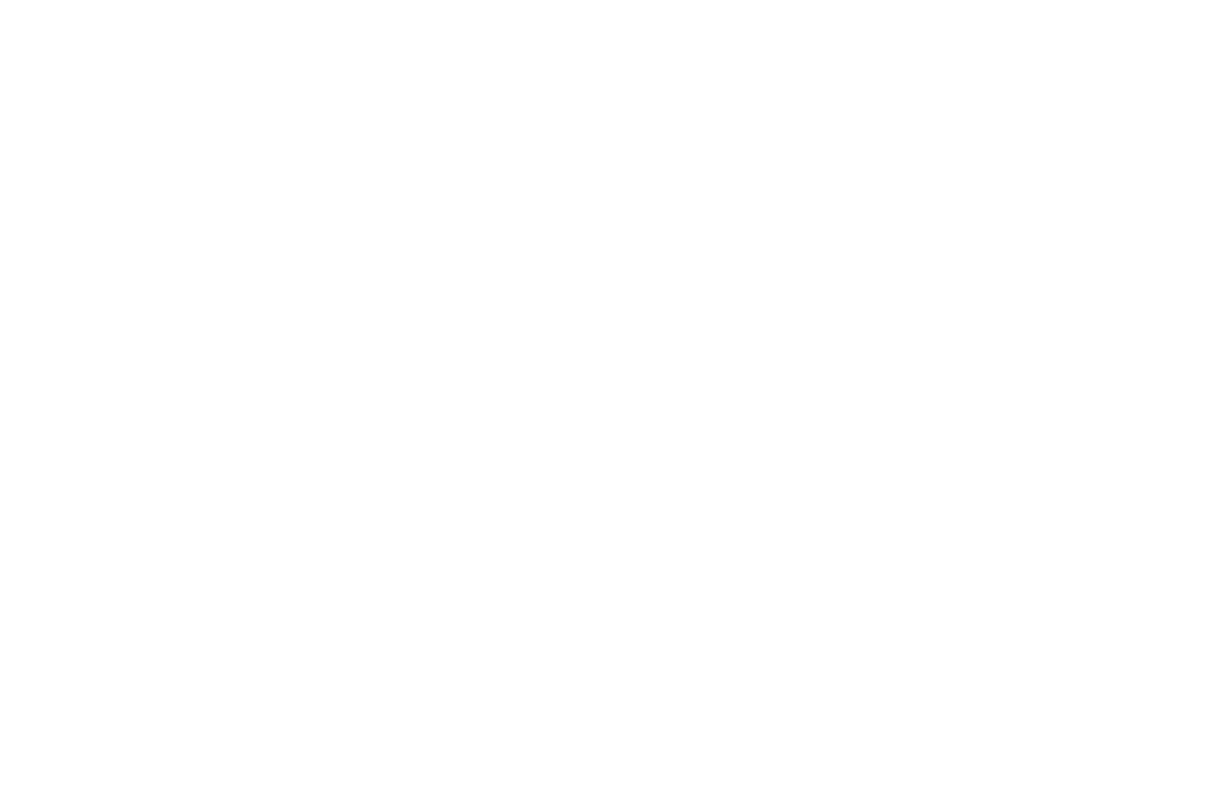scroll, scrollTop: 0, scrollLeft: 0, axis: both 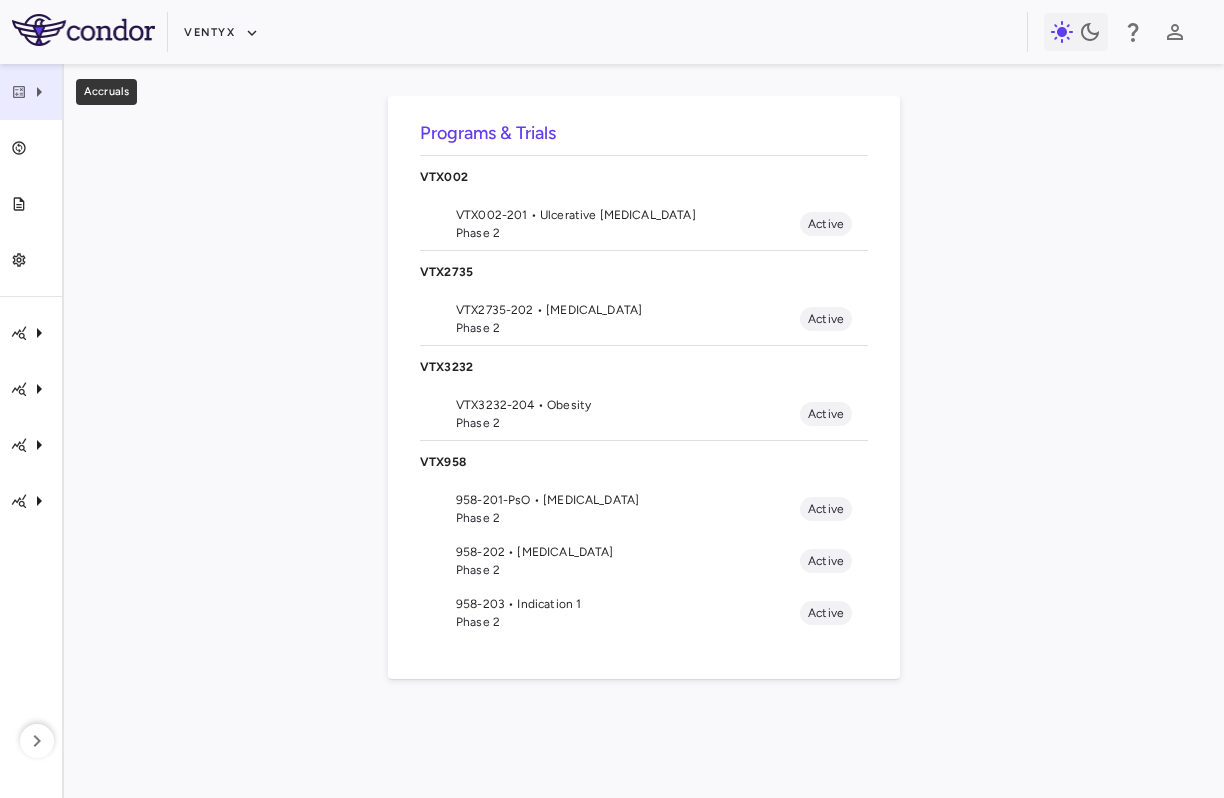 click on "Accruals" at bounding box center (31, 92) 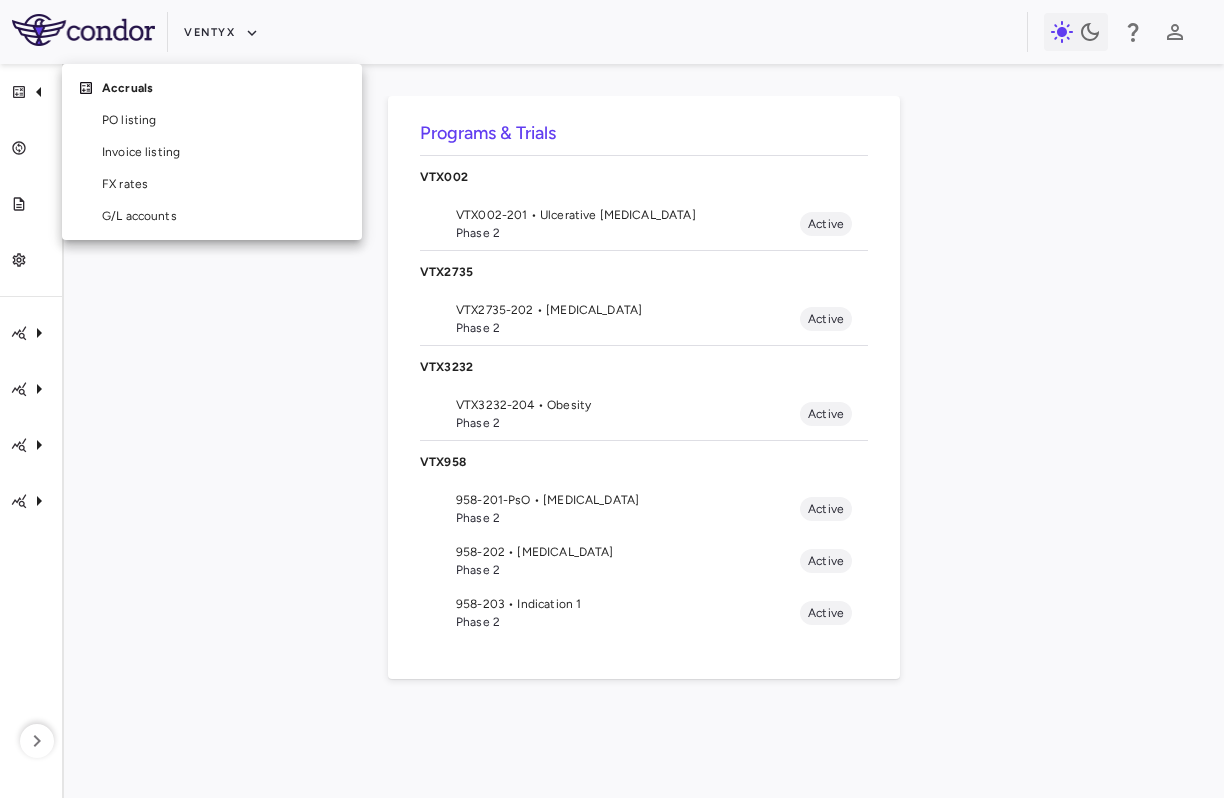 click at bounding box center [612, 399] 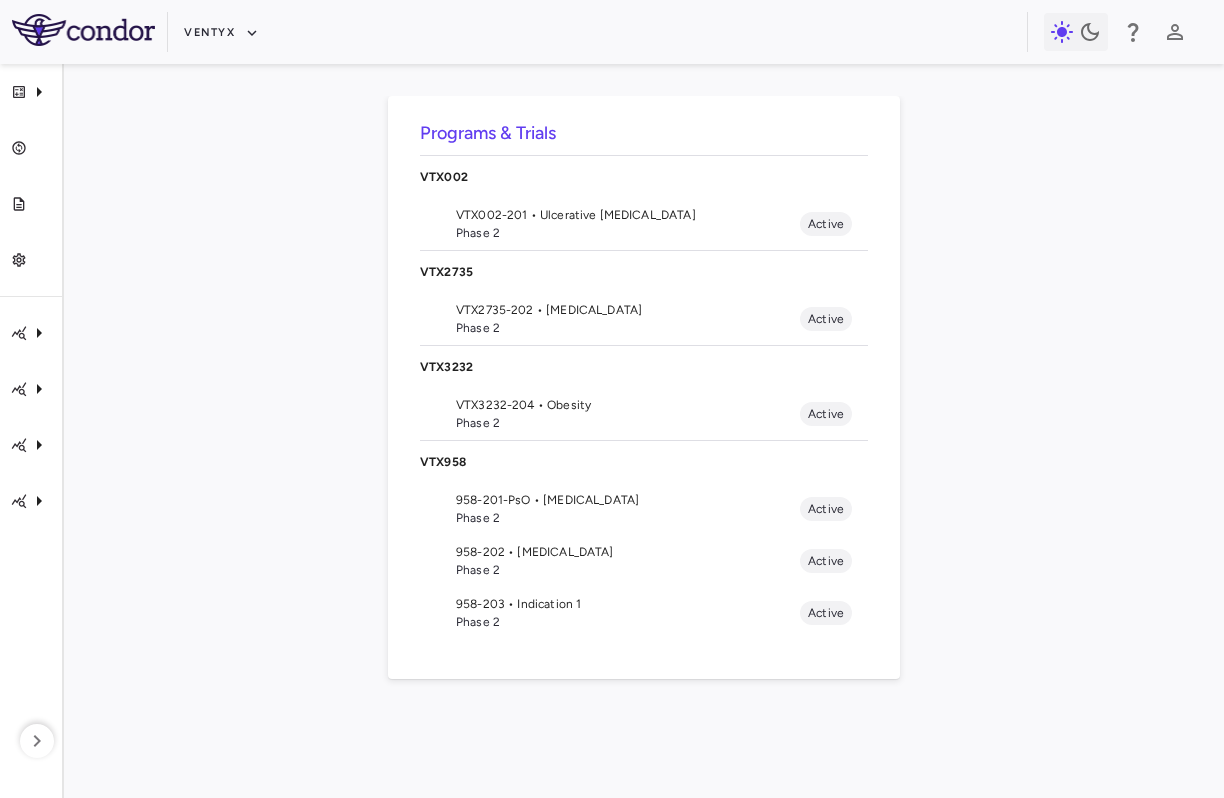 click on "VTX002-201 • Ulcerative Colitis" at bounding box center (628, 215) 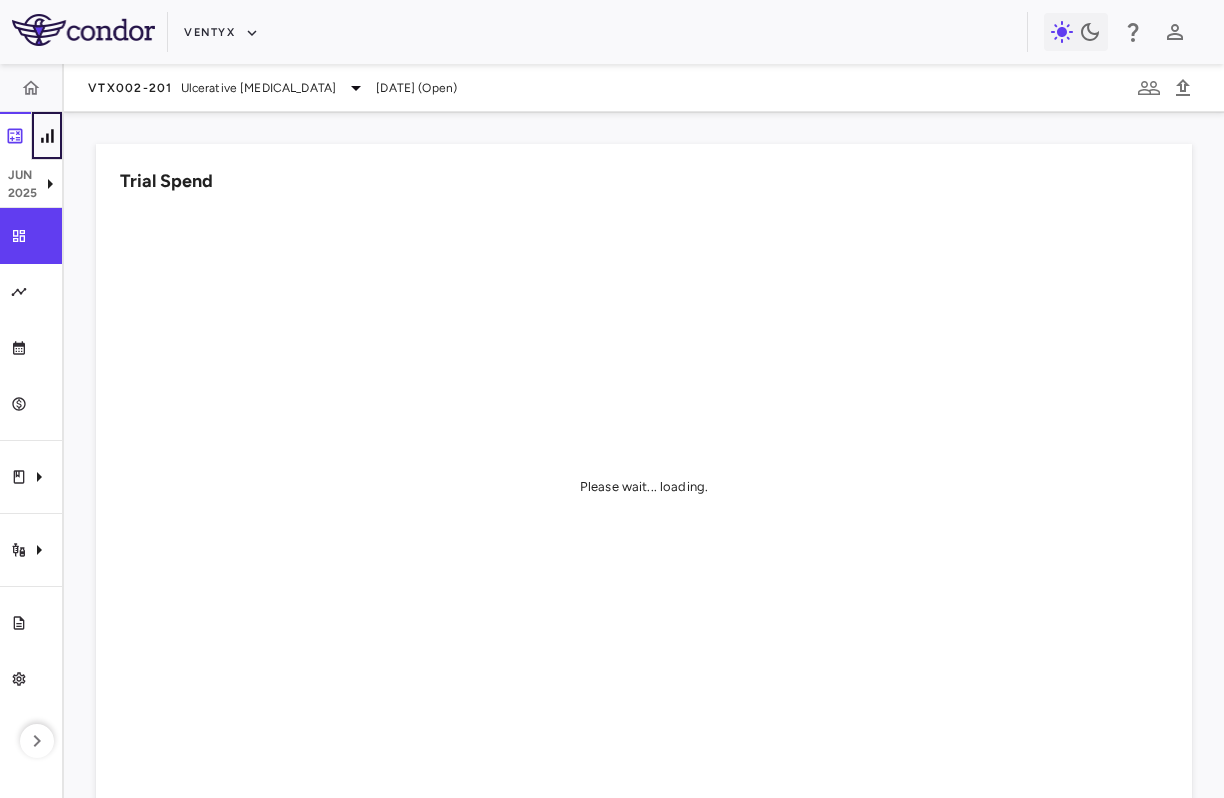 click 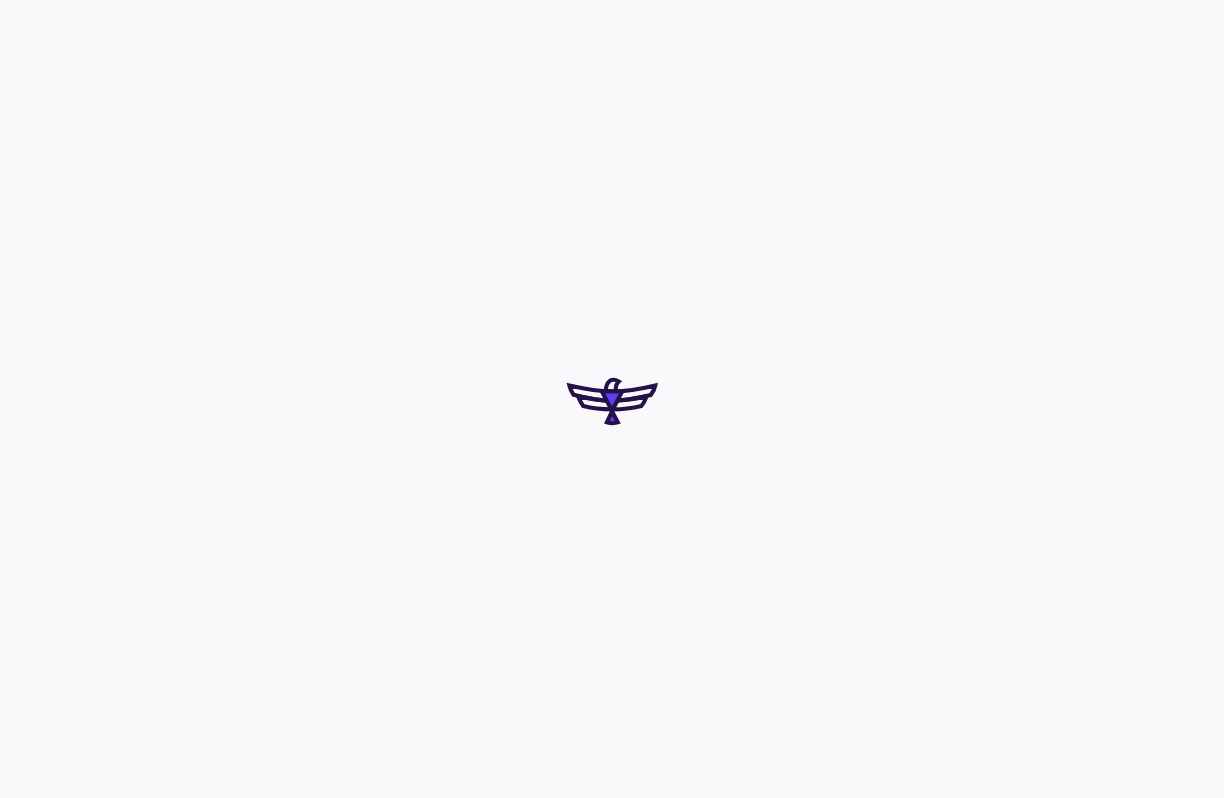 scroll, scrollTop: 0, scrollLeft: 0, axis: both 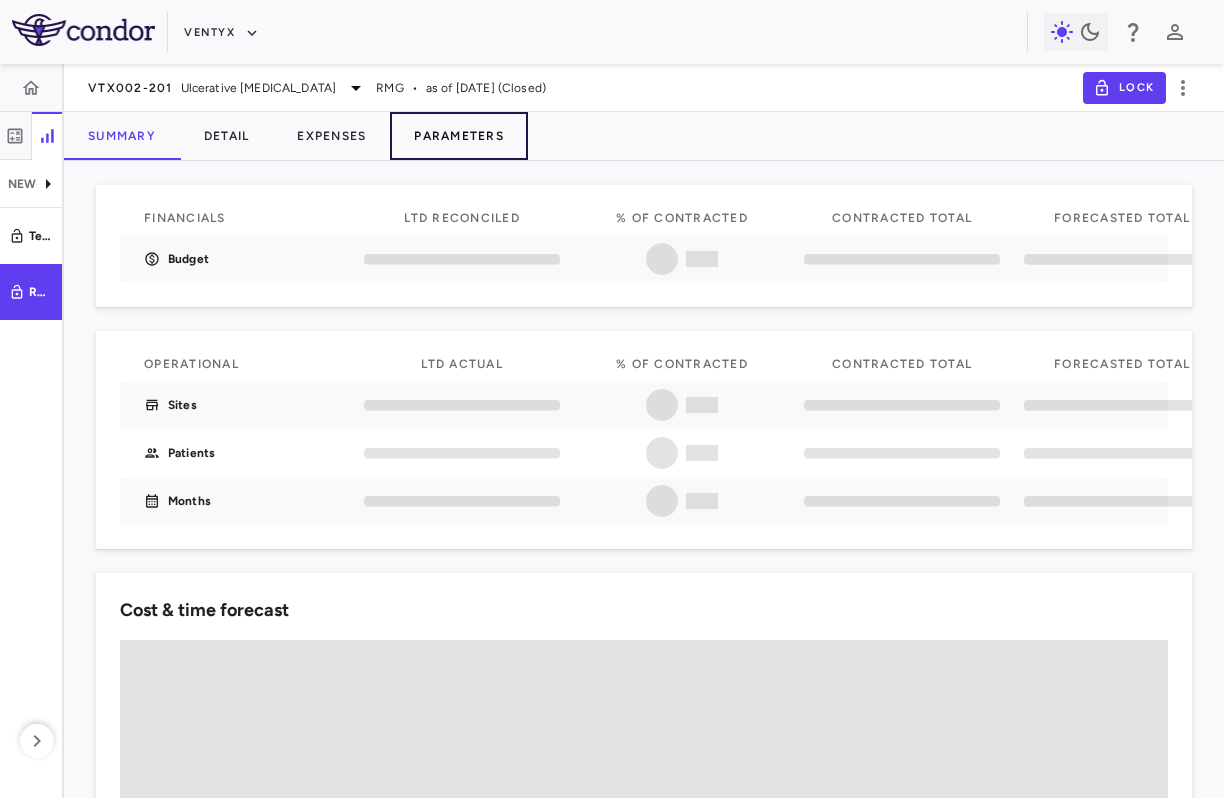 click on "Parameters" at bounding box center (459, 136) 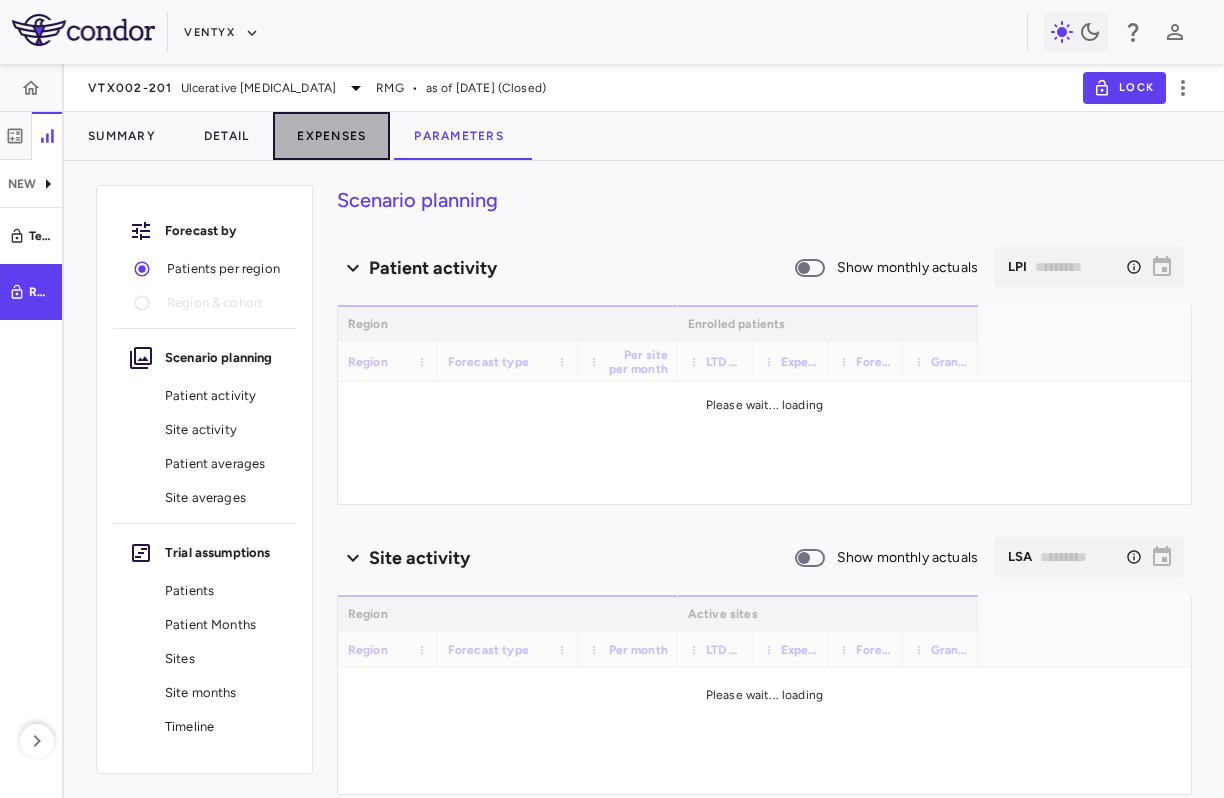 click on "Expenses" at bounding box center (331, 136) 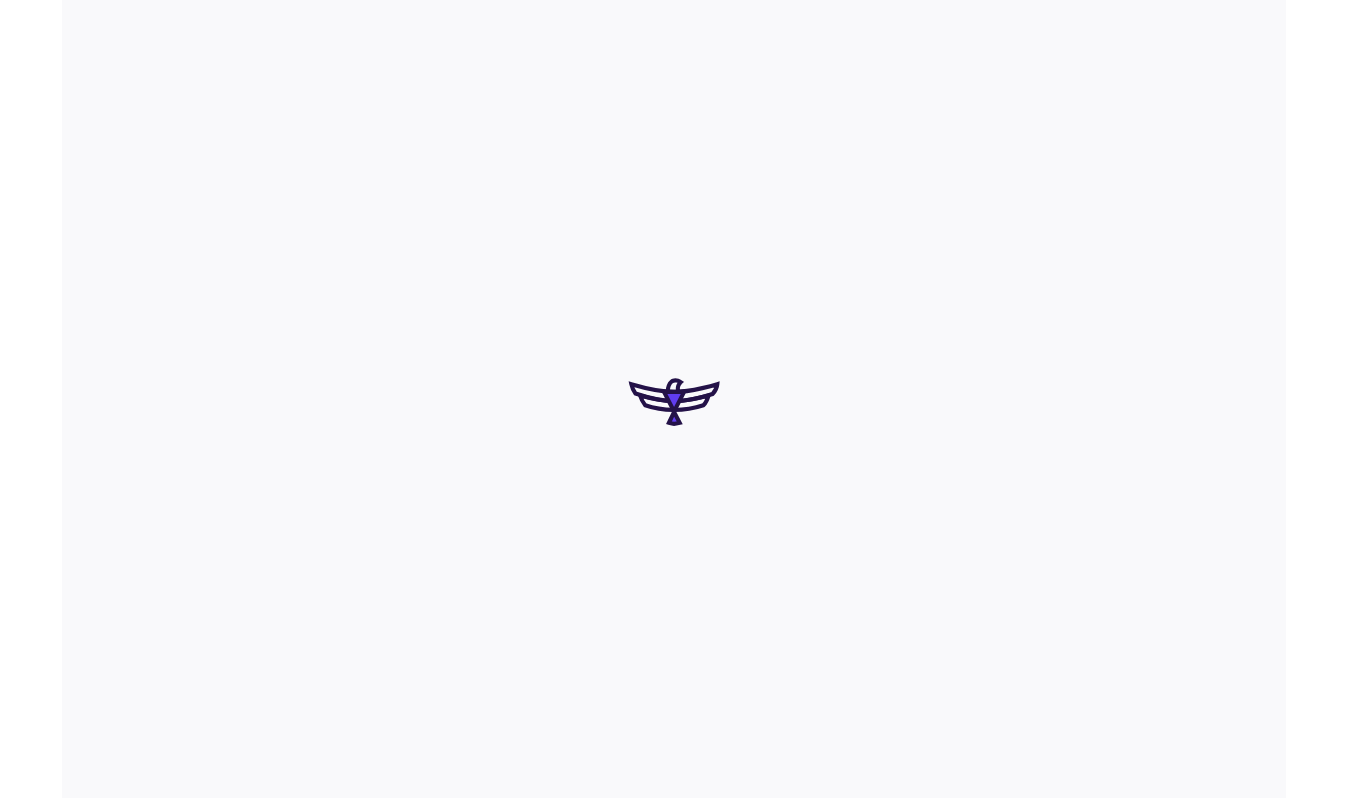 scroll, scrollTop: 0, scrollLeft: 0, axis: both 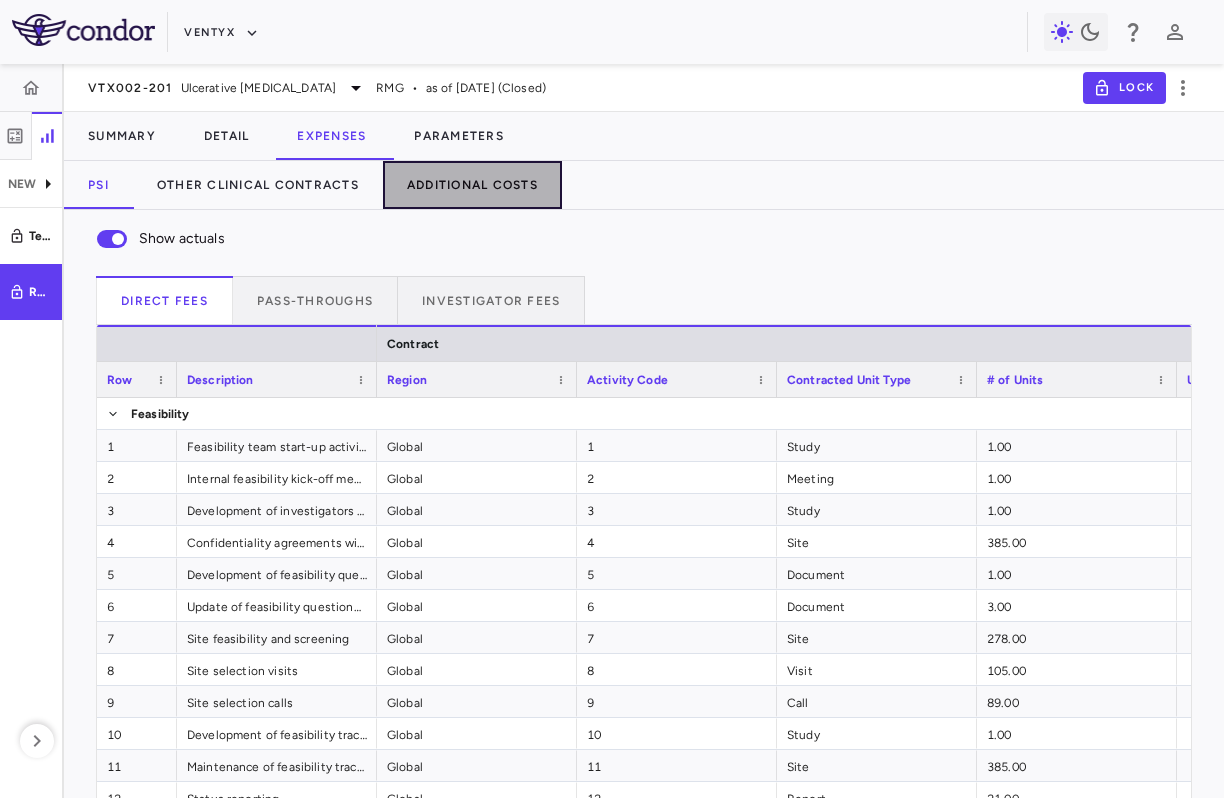 click on "Additional Costs" at bounding box center (472, 185) 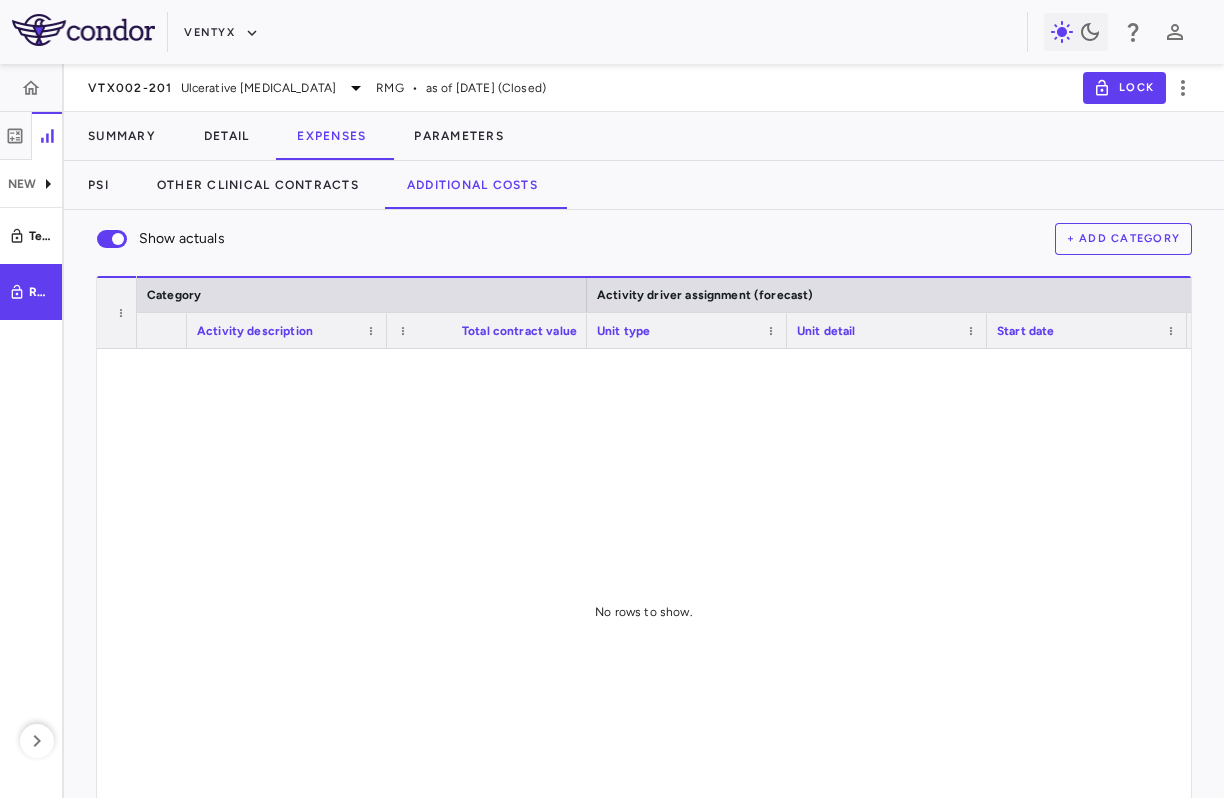 click on "Show actuals + Add Category" at bounding box center [644, 239] 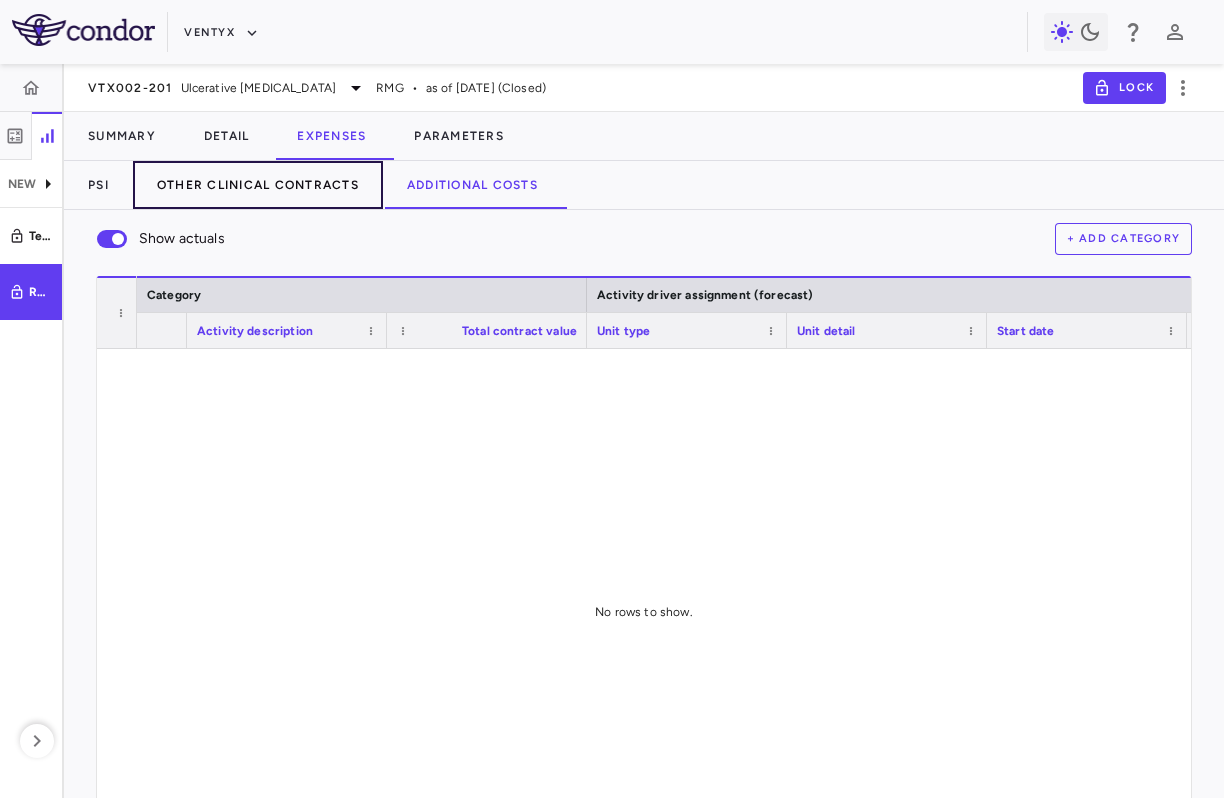 click on "Other Clinical Contracts" at bounding box center [258, 185] 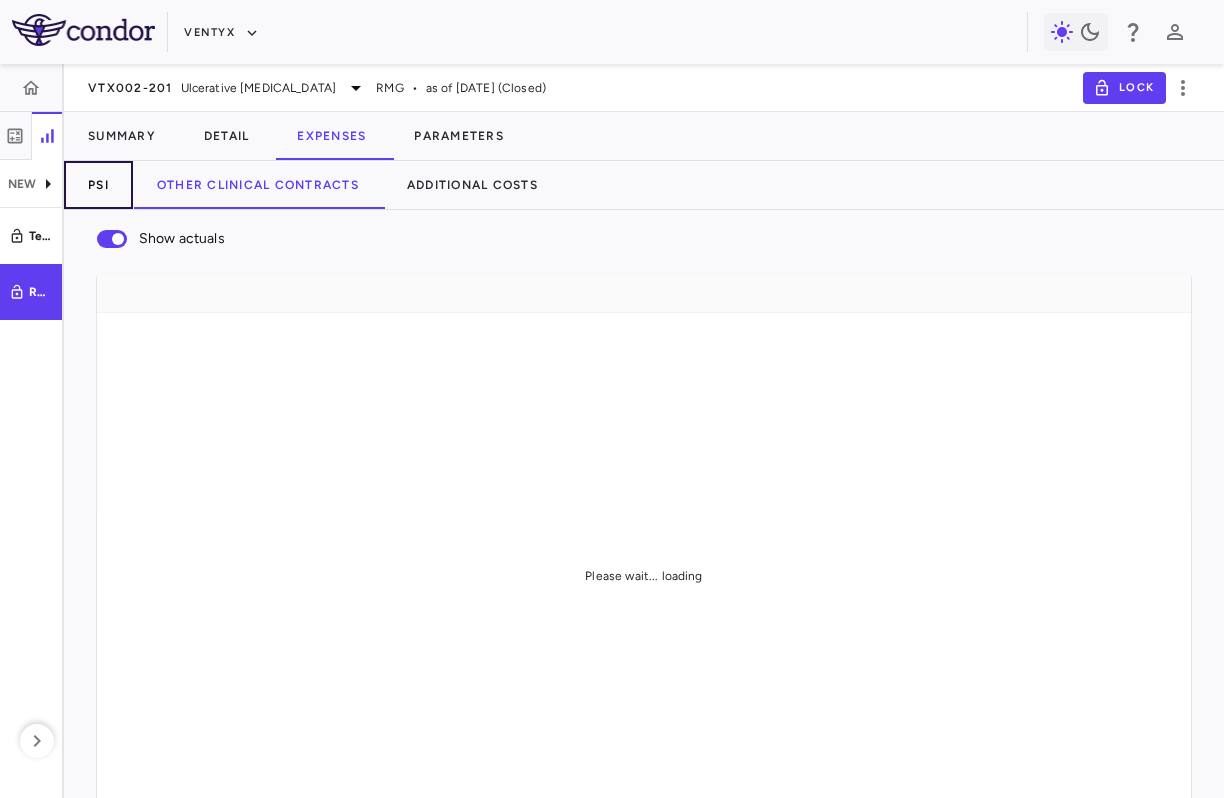 drag, startPoint x: 82, startPoint y: 187, endPoint x: 100, endPoint y: 177, distance: 20.59126 